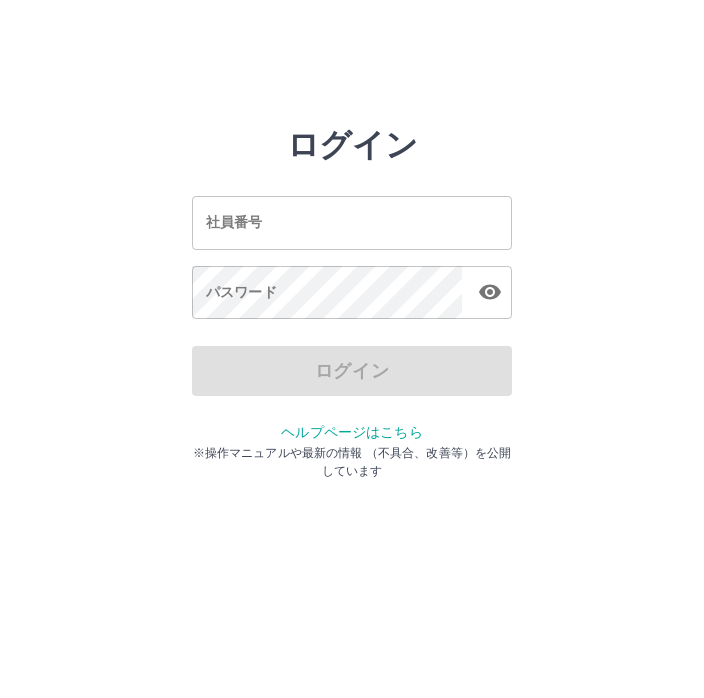 scroll, scrollTop: 0, scrollLeft: 0, axis: both 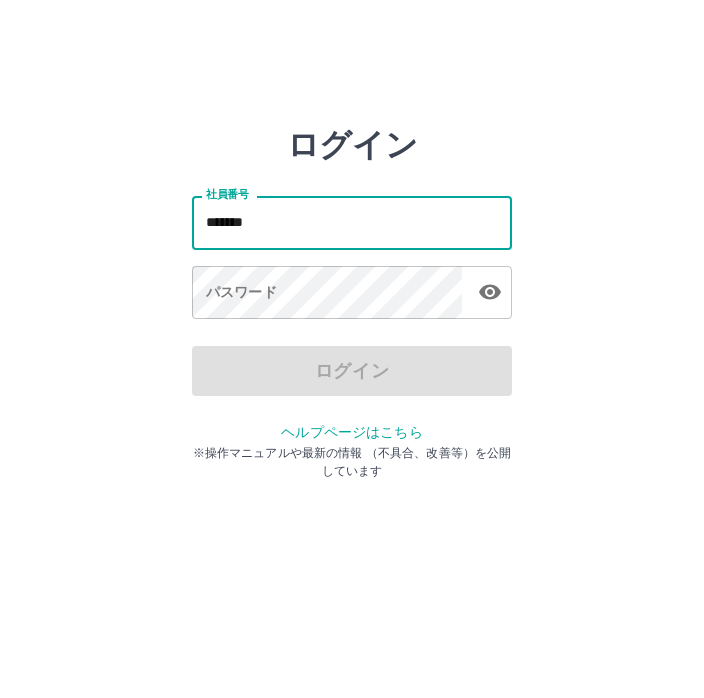 type on "*******" 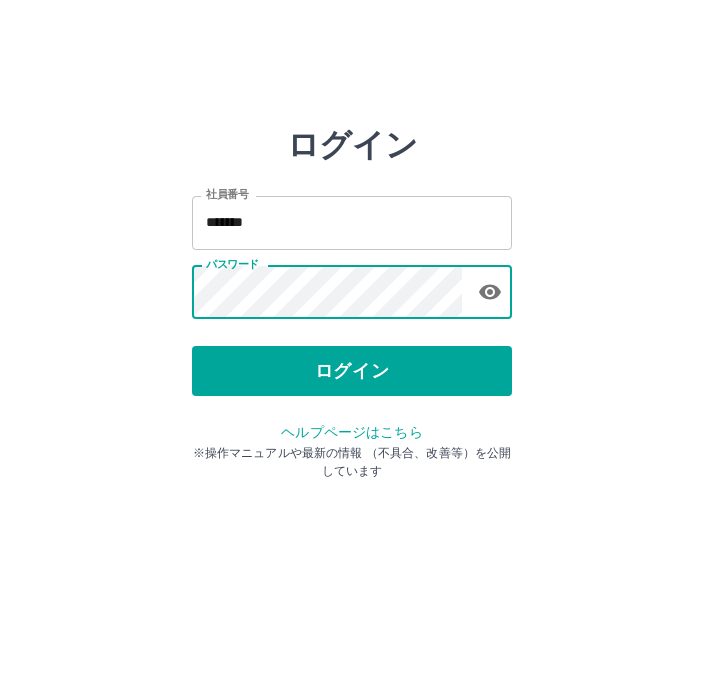 click on "ログイン" at bounding box center [352, 371] 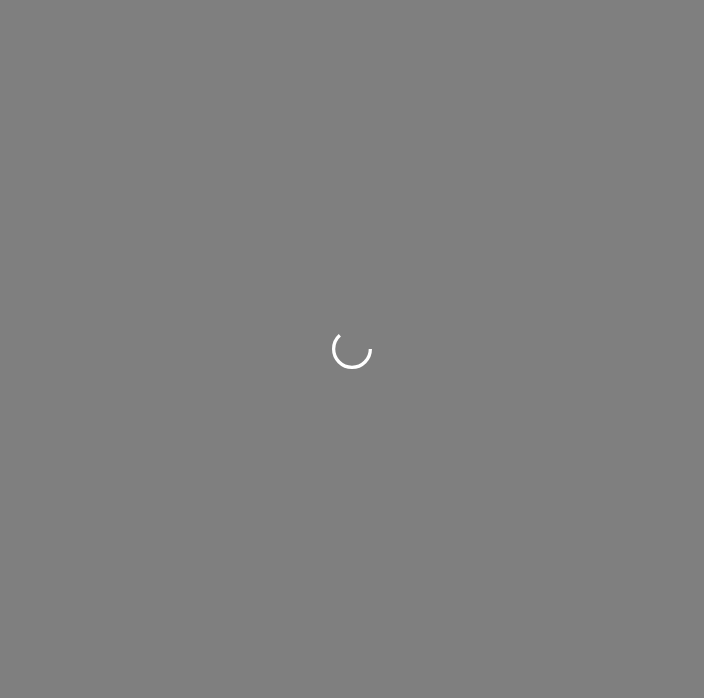 scroll, scrollTop: 0, scrollLeft: 0, axis: both 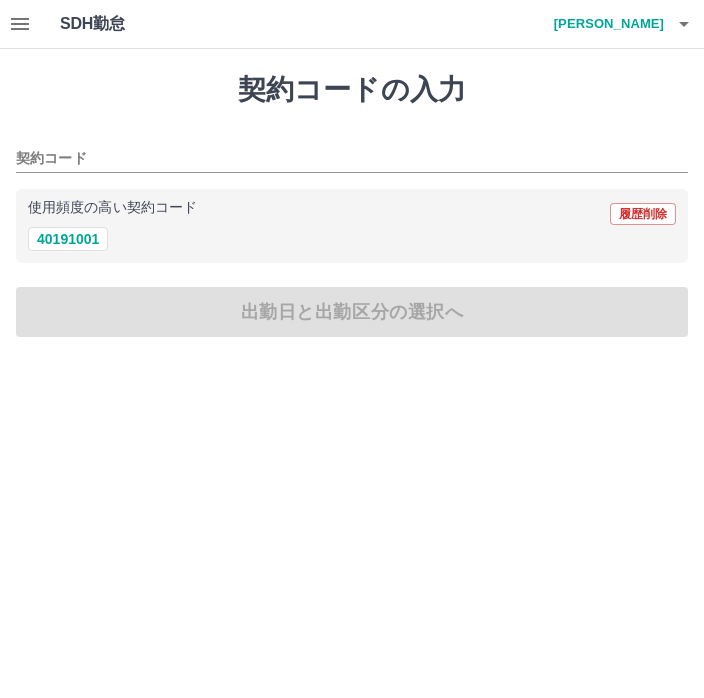 click on "40191001" at bounding box center (68, 239) 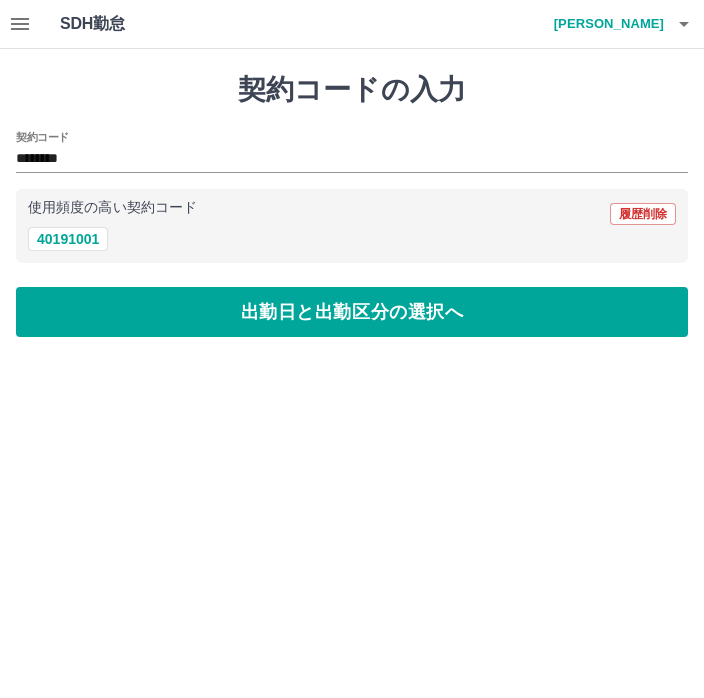 click on "出勤日と出勤区分の選択へ" at bounding box center (352, 312) 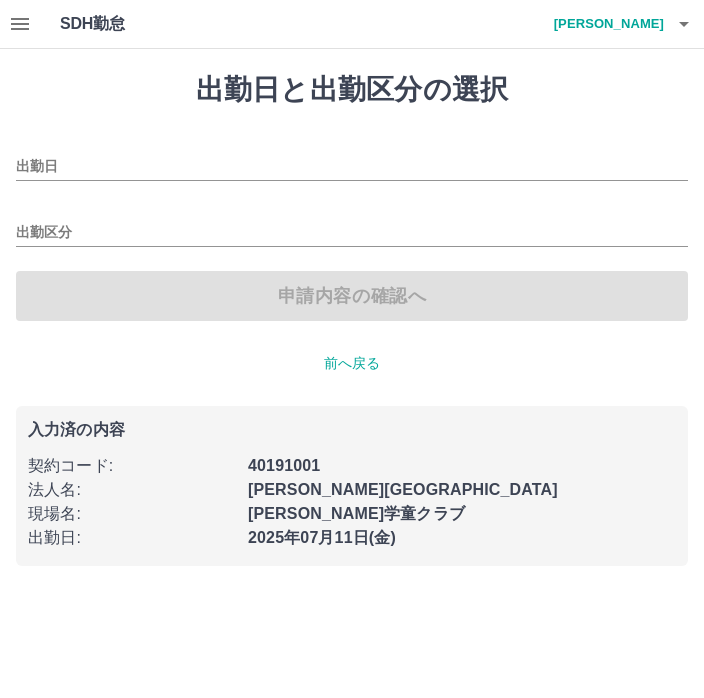 type on "**********" 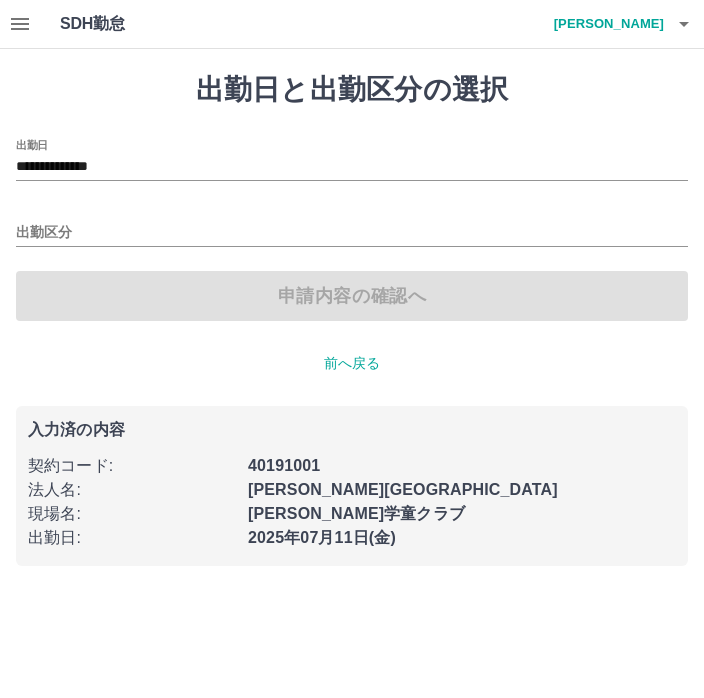 click on "出勤区分" at bounding box center (352, 233) 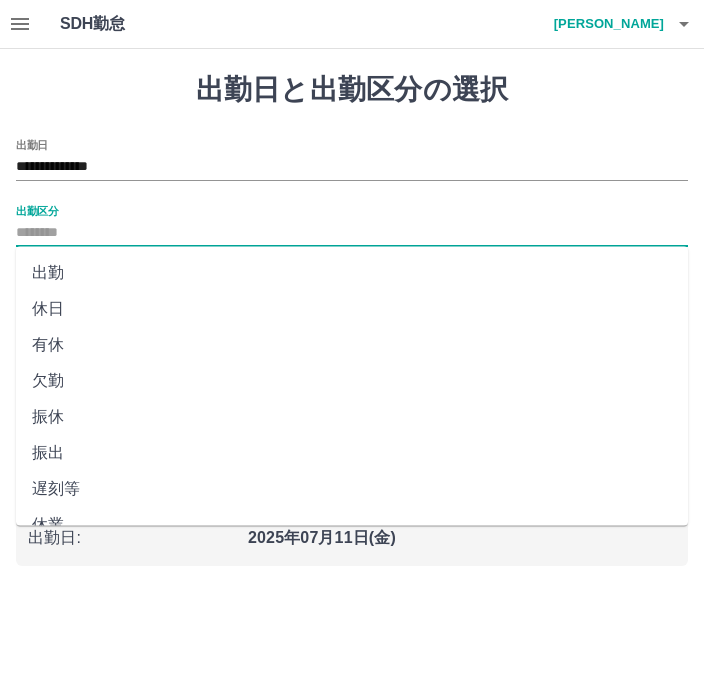 click on "出勤" at bounding box center (352, 273) 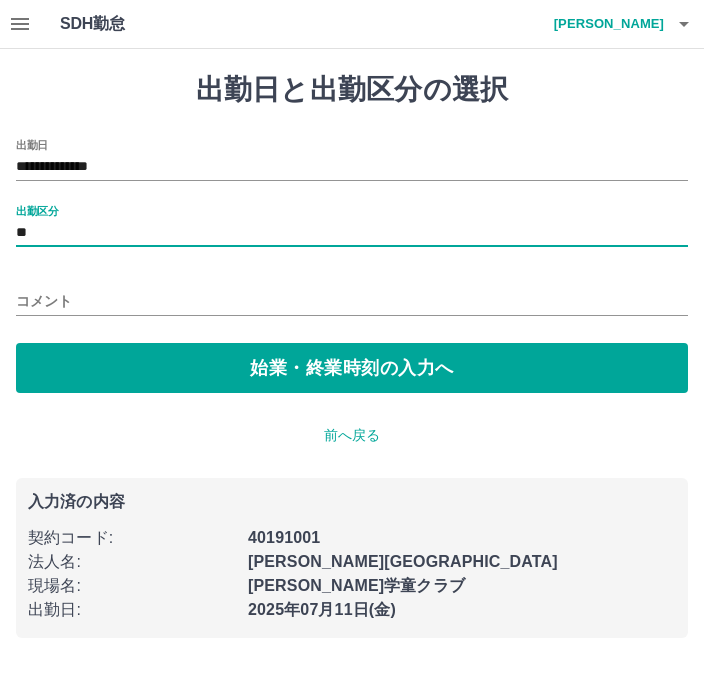 click on "コメント" at bounding box center [352, 301] 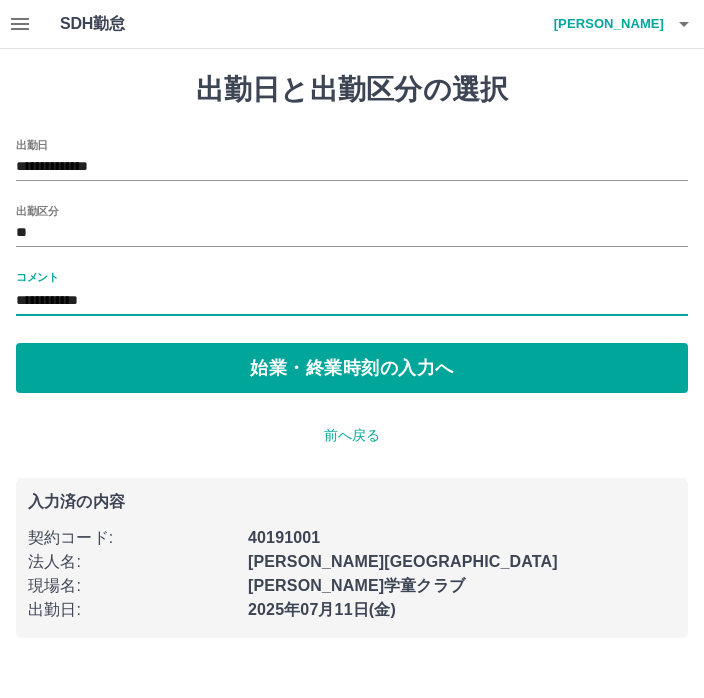 type on "**********" 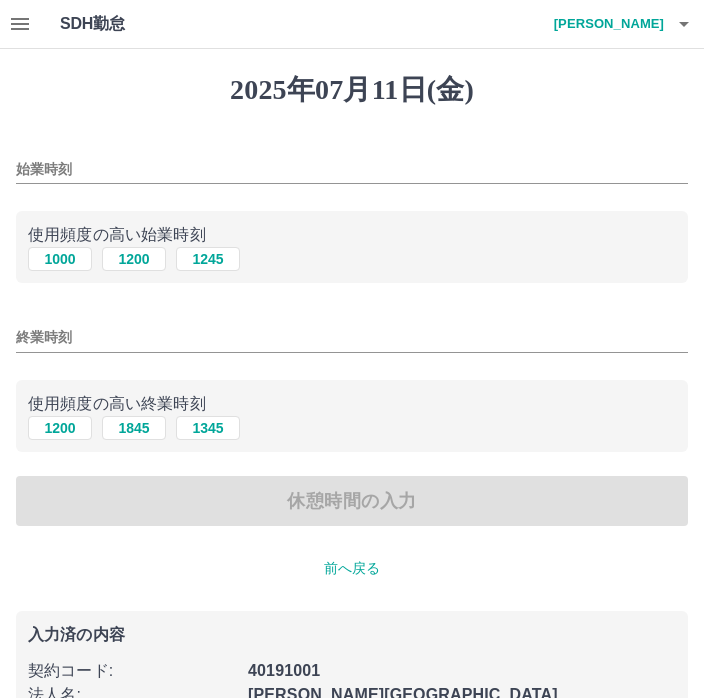 click on "1000" at bounding box center [60, 259] 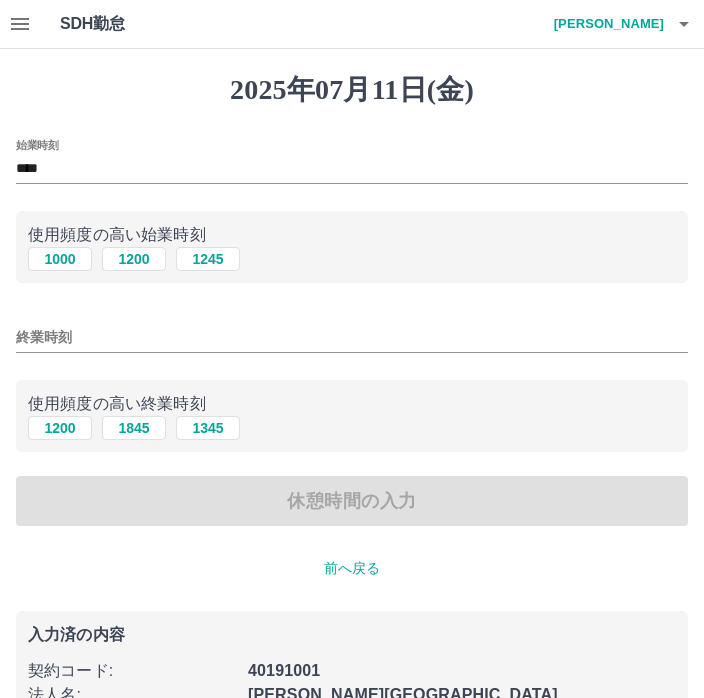 click on "1845" at bounding box center [134, 428] 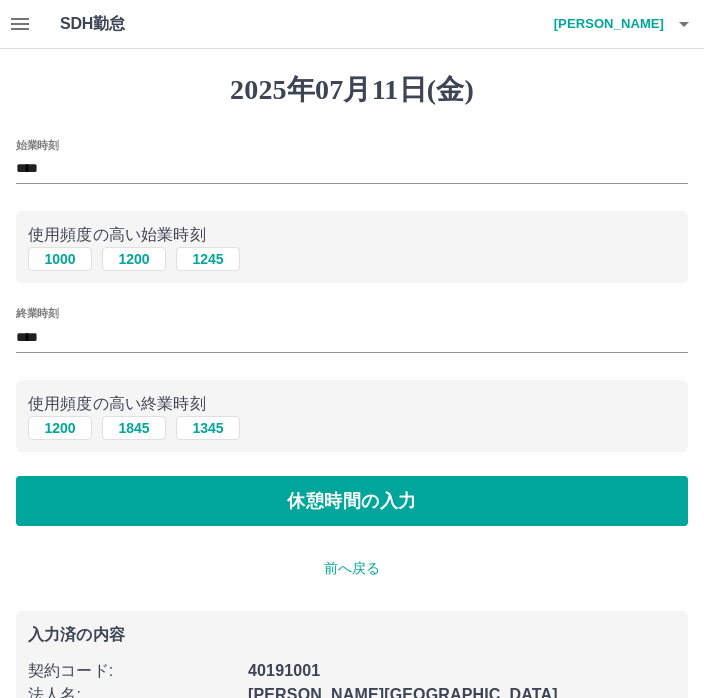 click on "休憩時間の入力" at bounding box center [352, 501] 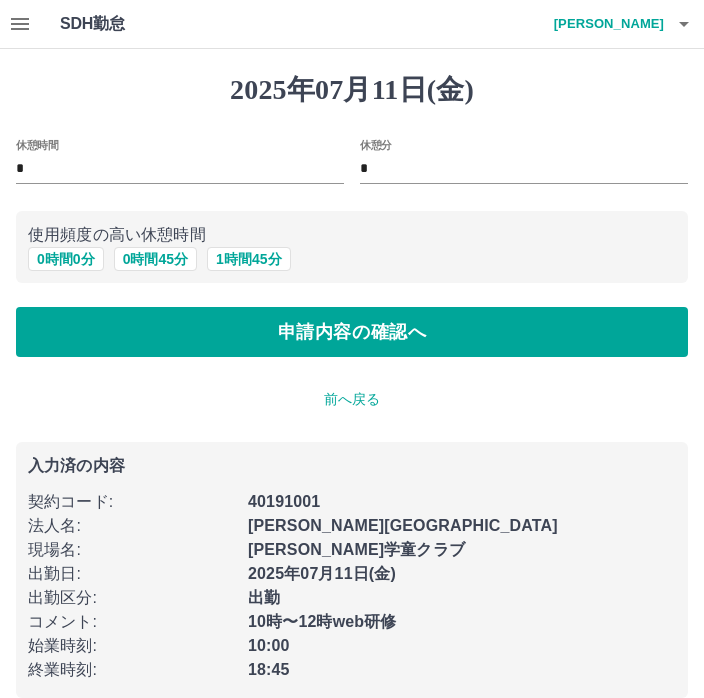 click on "1 時間 45 分" at bounding box center (248, 259) 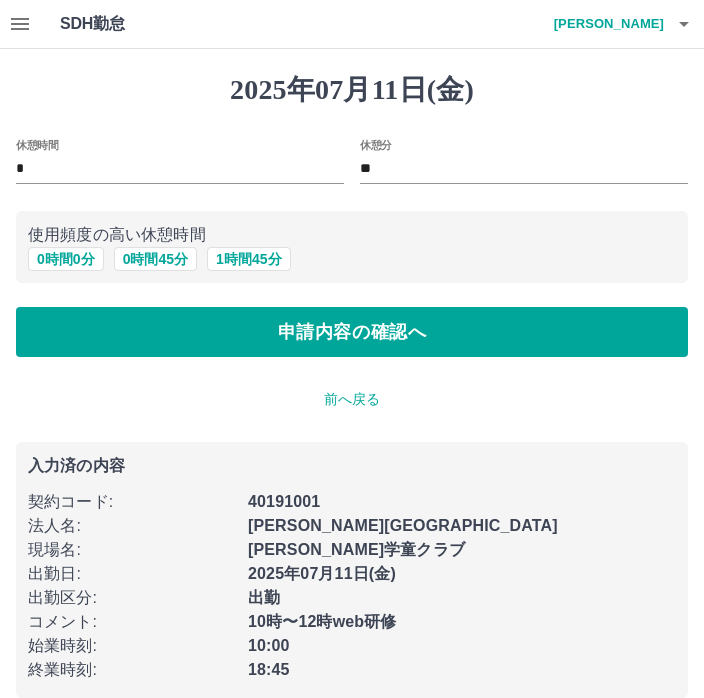 click on "申請内容の確認へ" at bounding box center [352, 332] 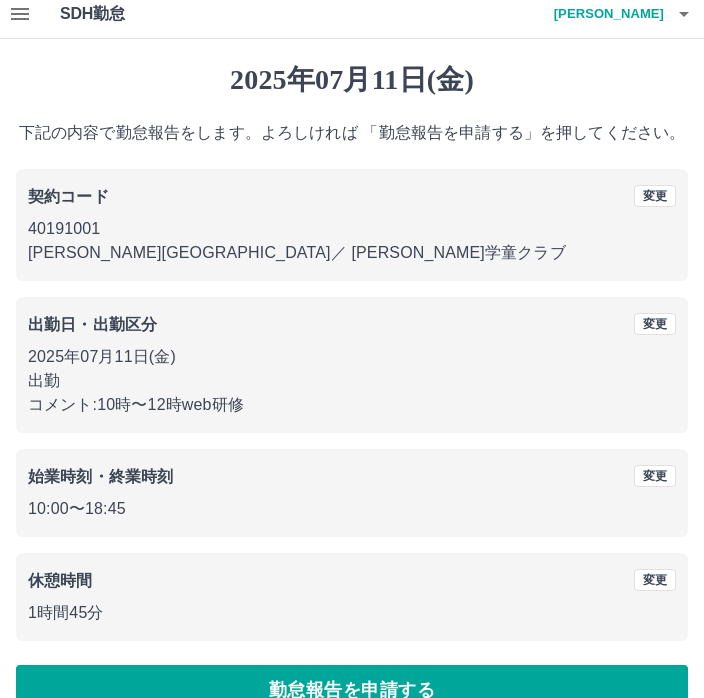 scroll, scrollTop: 19, scrollLeft: 0, axis: vertical 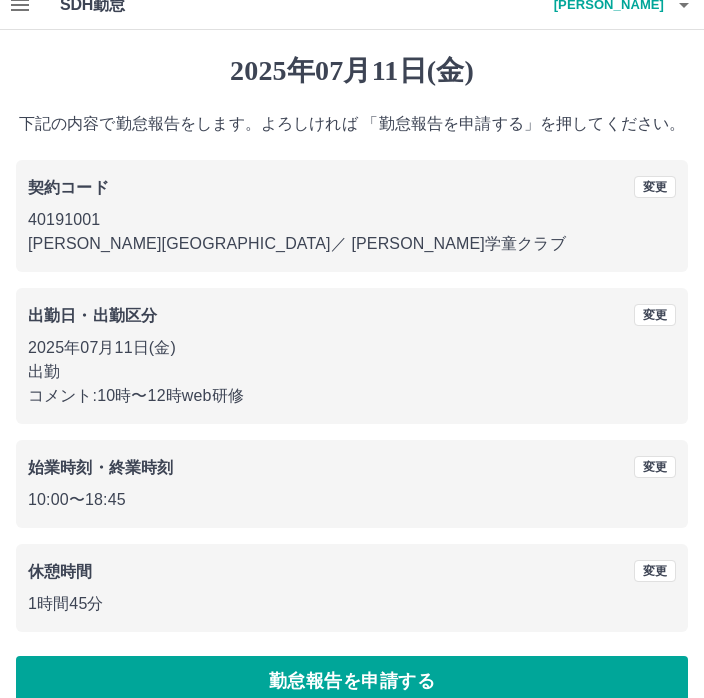 click on "勤怠報告を申請する" at bounding box center (352, 681) 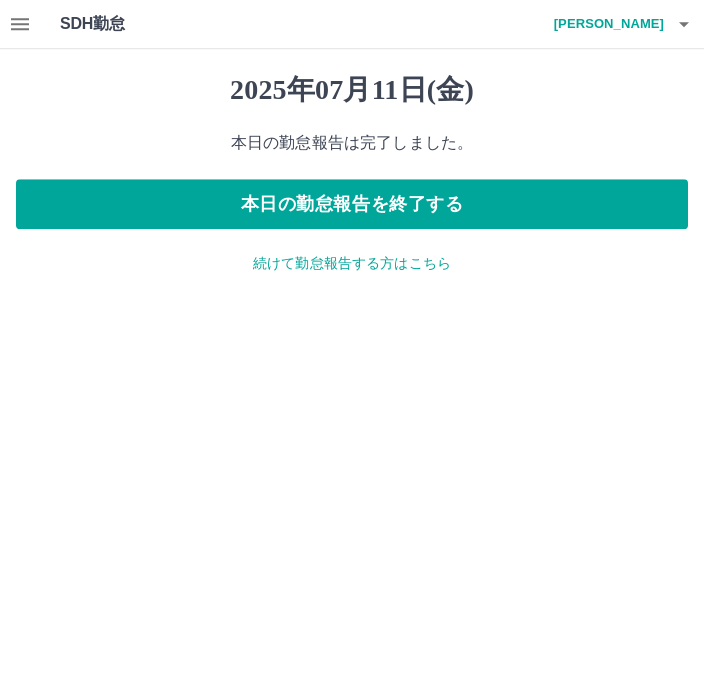 scroll, scrollTop: 0, scrollLeft: 0, axis: both 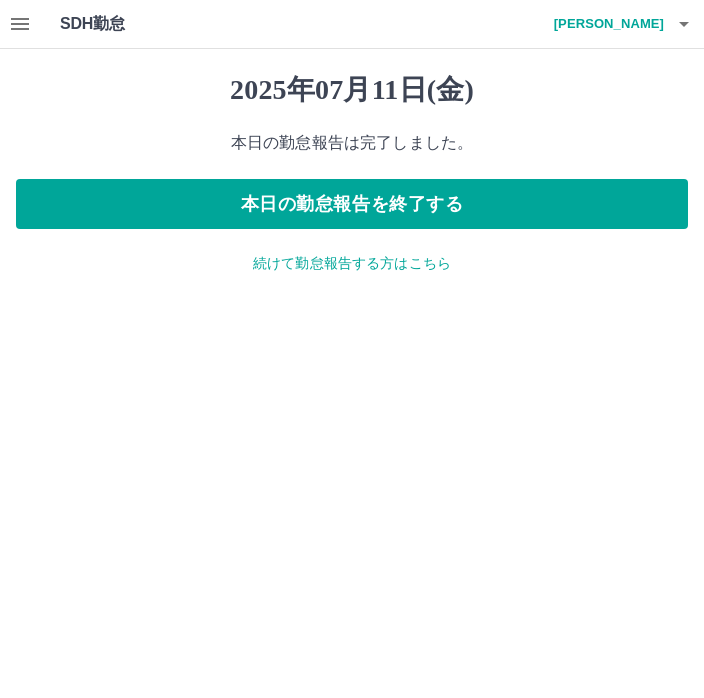 click on "本日の勤怠報告を終了する" at bounding box center [352, 204] 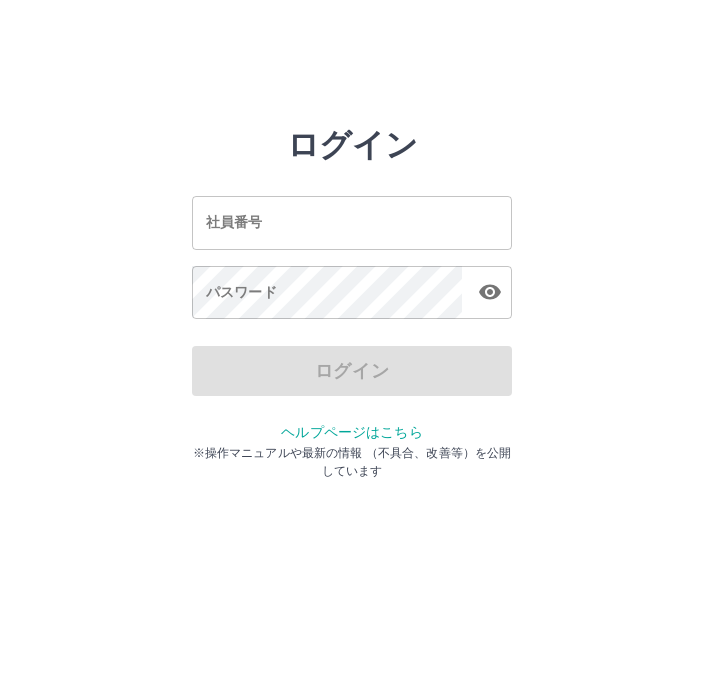 scroll, scrollTop: 0, scrollLeft: 0, axis: both 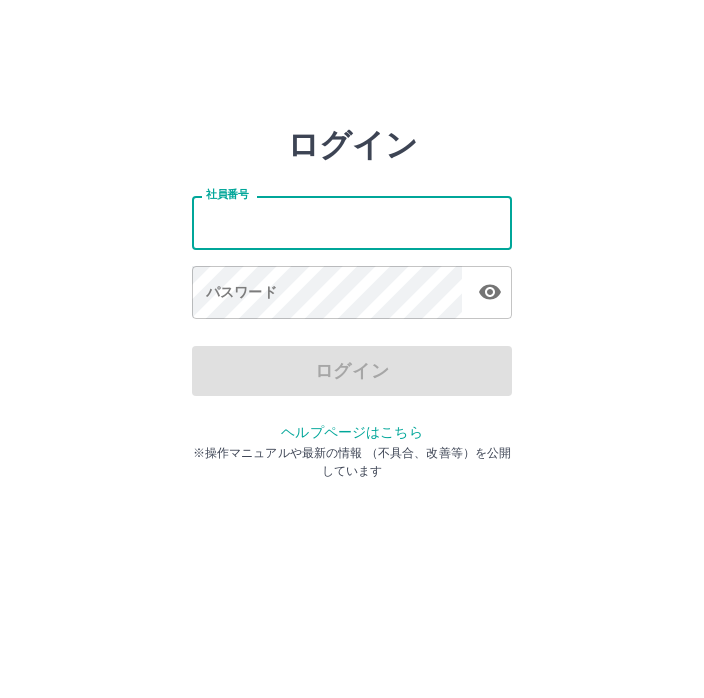 click on "ログイン 社員番号 社員番号 パスワード パスワード ログイン ヘルプページはこちら ※操作マニュアルや最新の情報 （不具合、改善等）を公開しています" at bounding box center [352, 223] 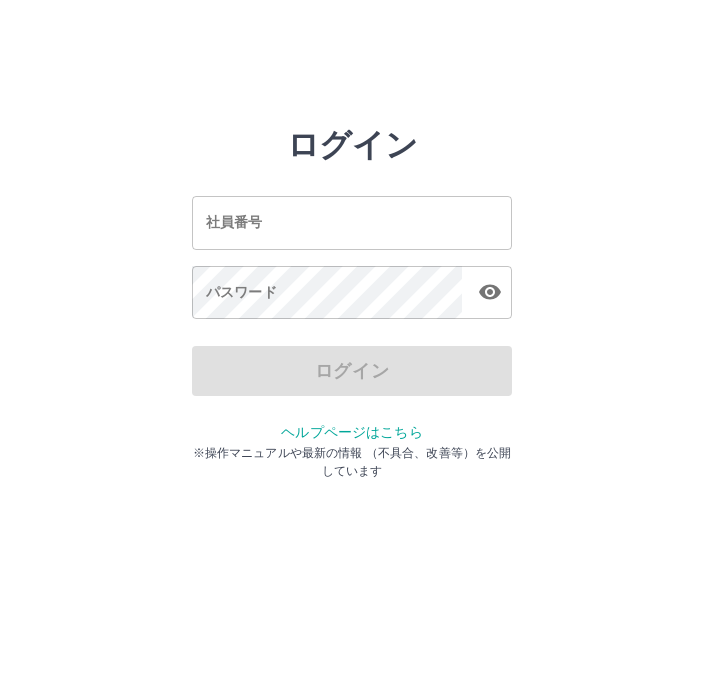 click on "社員番号" at bounding box center (352, 222) 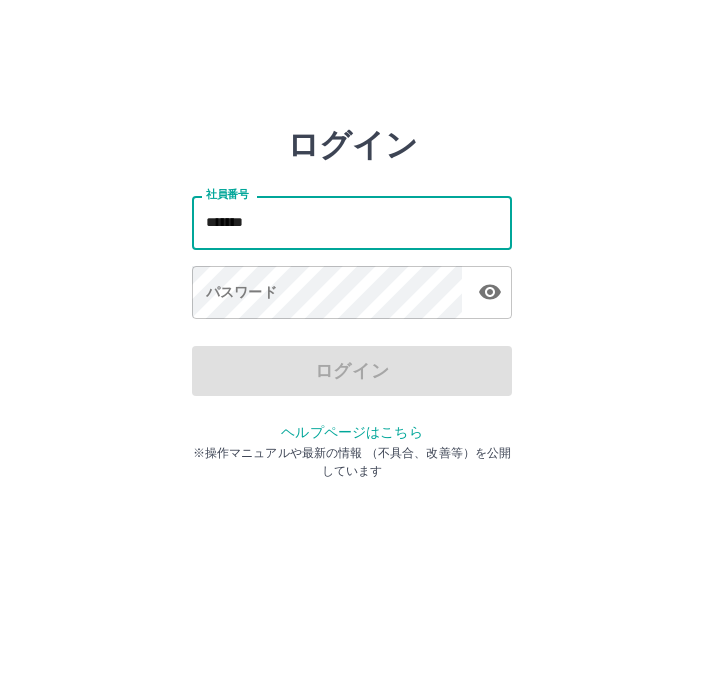 type on "*******" 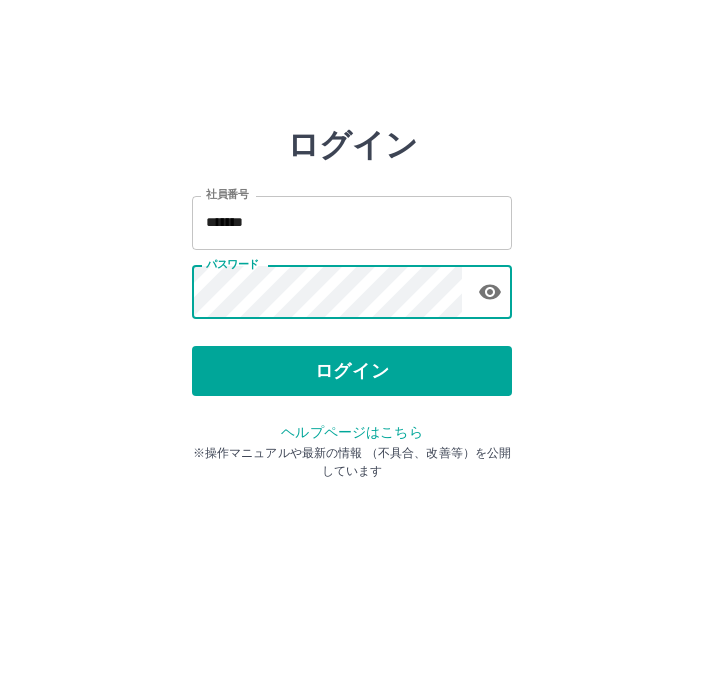 click on "ログイン" at bounding box center (352, 371) 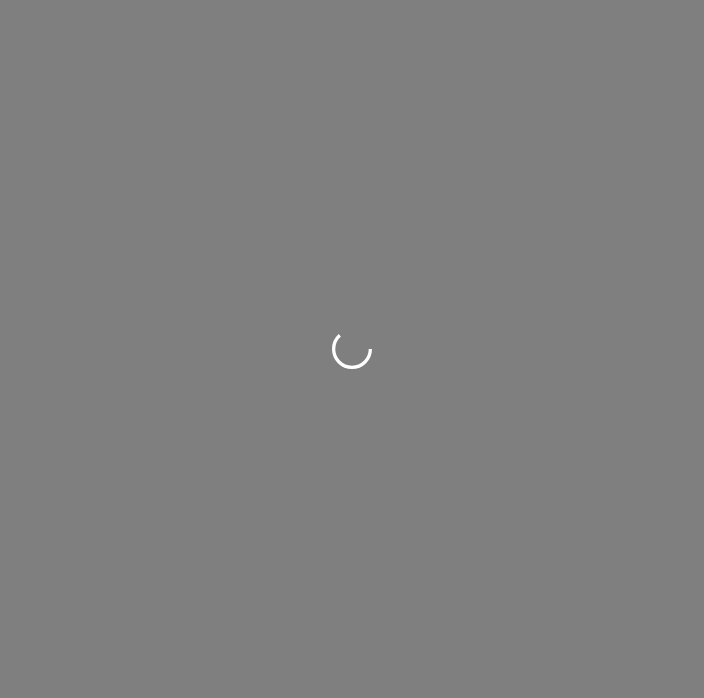 scroll, scrollTop: 0, scrollLeft: 0, axis: both 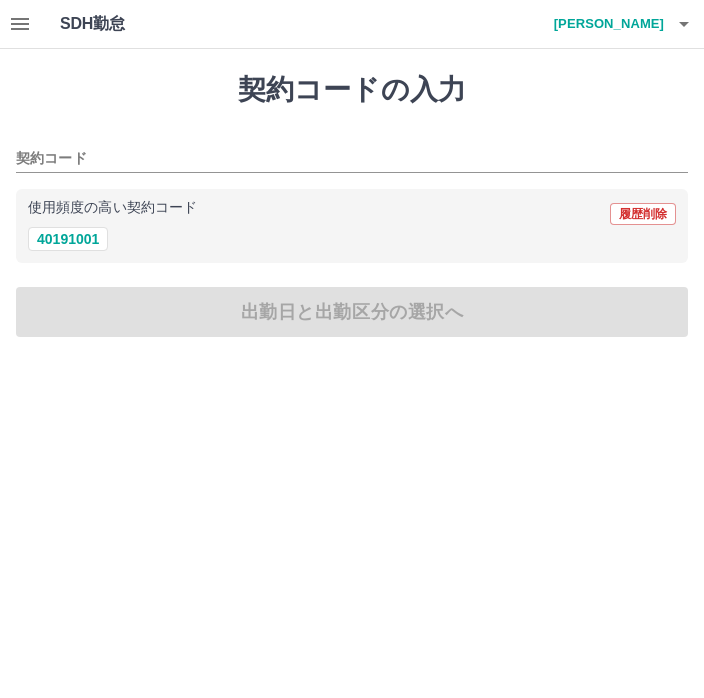 click on "40191001" at bounding box center [68, 239] 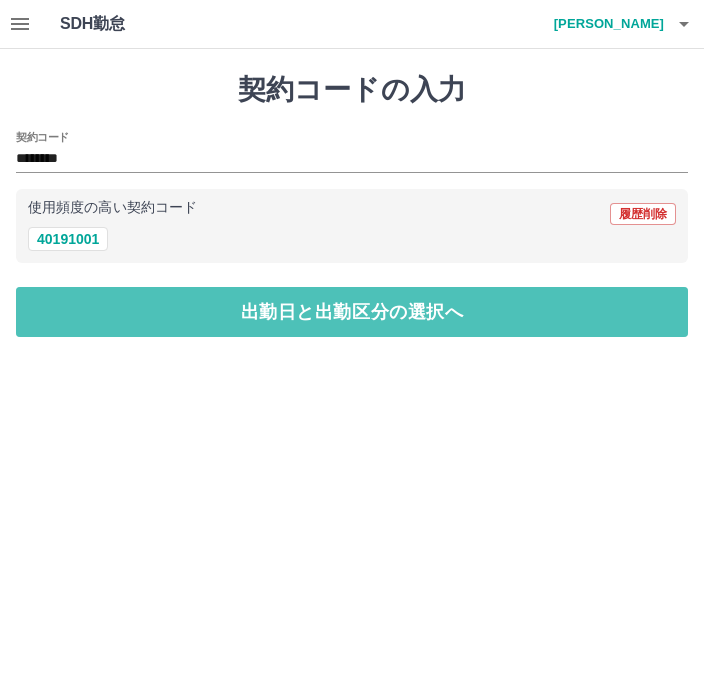 click on "出勤日と出勤区分の選択へ" at bounding box center (352, 312) 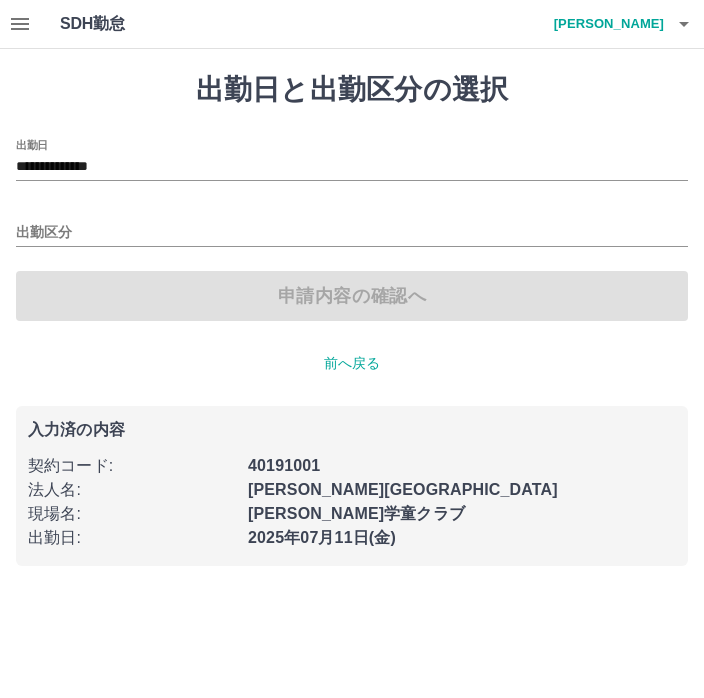 click on "出勤区分" at bounding box center [352, 233] 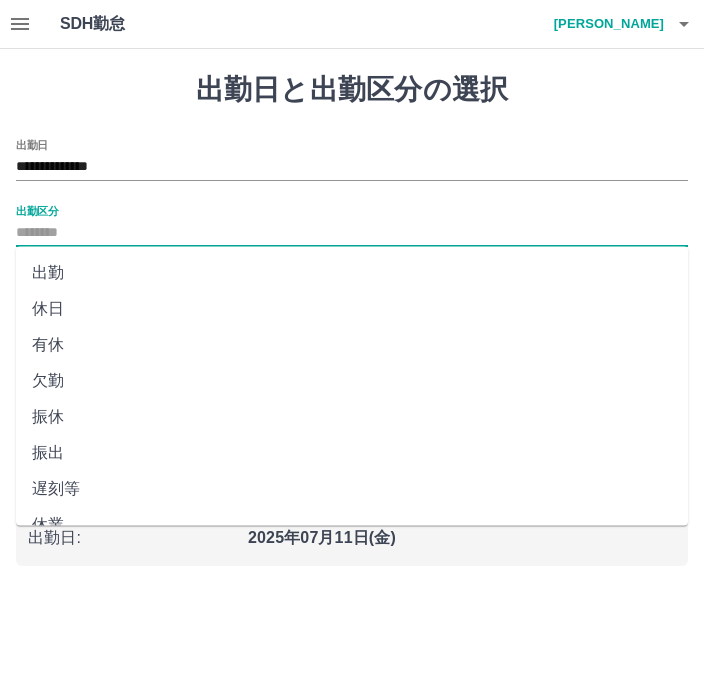 click on "出勤" at bounding box center (352, 273) 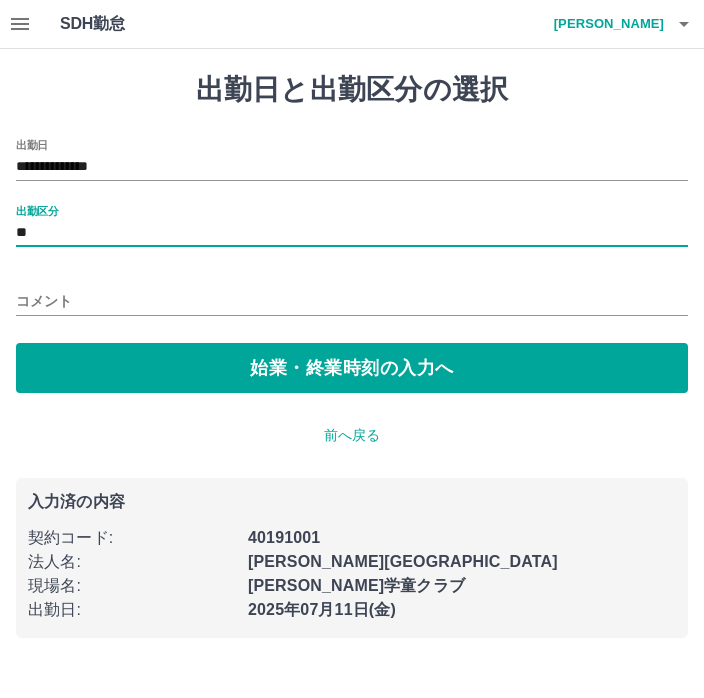 click on "コメント" at bounding box center [352, 301] 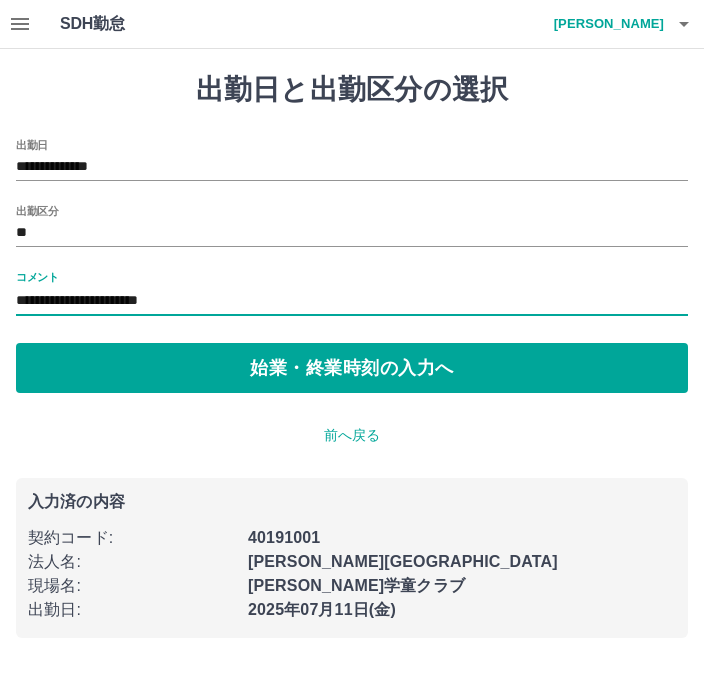 type on "**********" 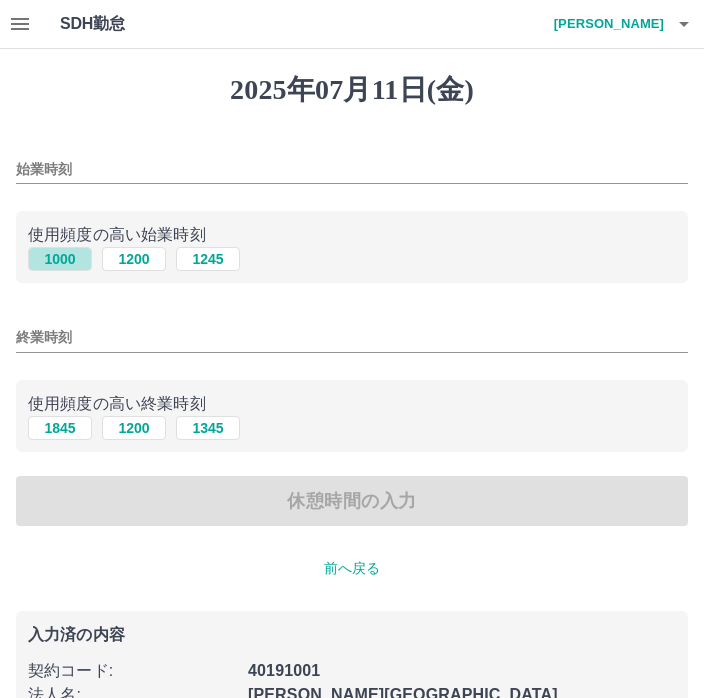 click on "1000" at bounding box center [60, 259] 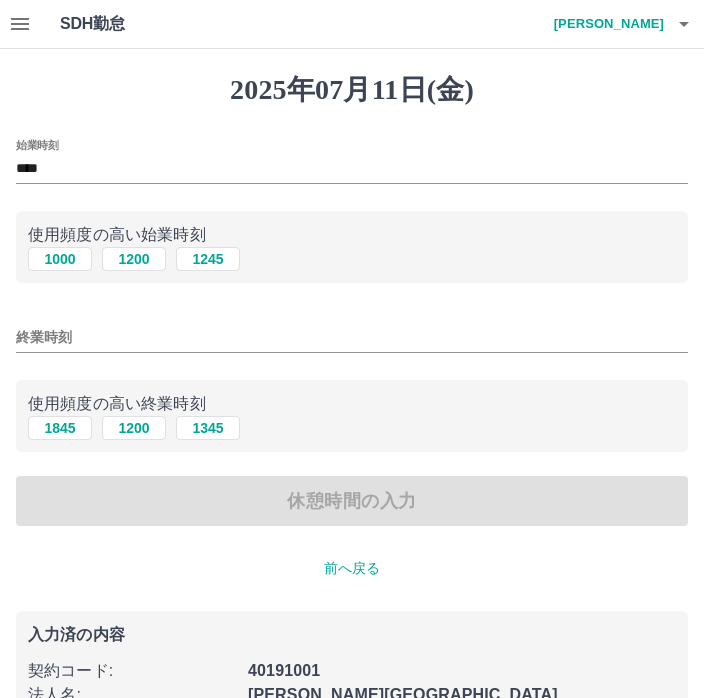 click on "終業時刻" at bounding box center (352, 337) 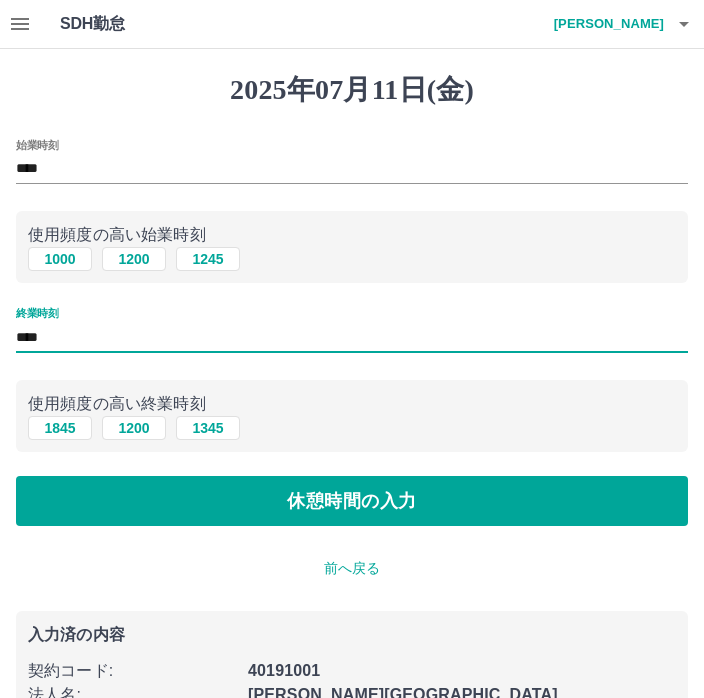 type on "****" 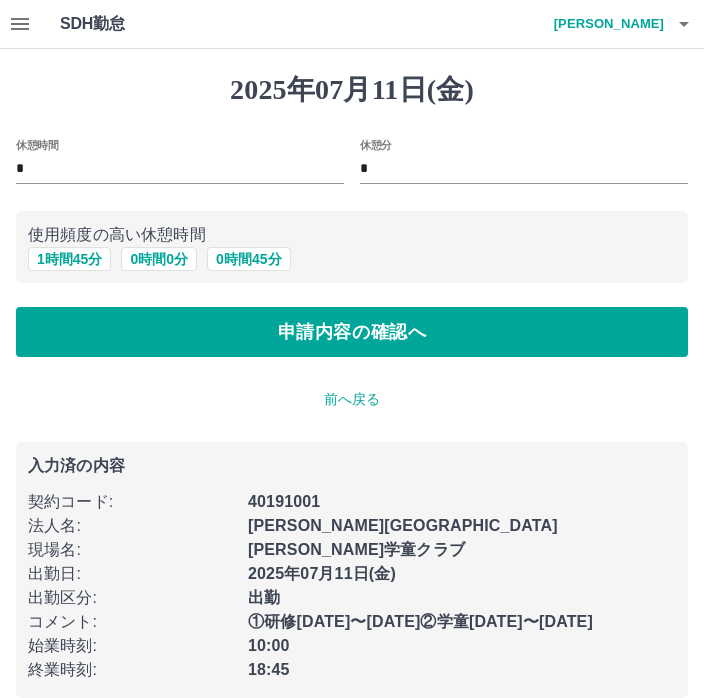 click on "1 時間 45 分" at bounding box center [69, 259] 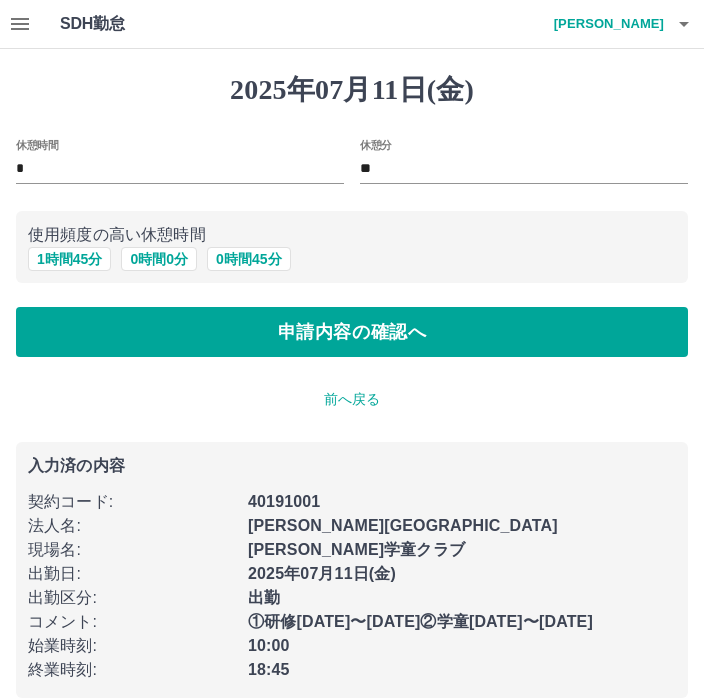click on "申請内容の確認へ" at bounding box center (352, 332) 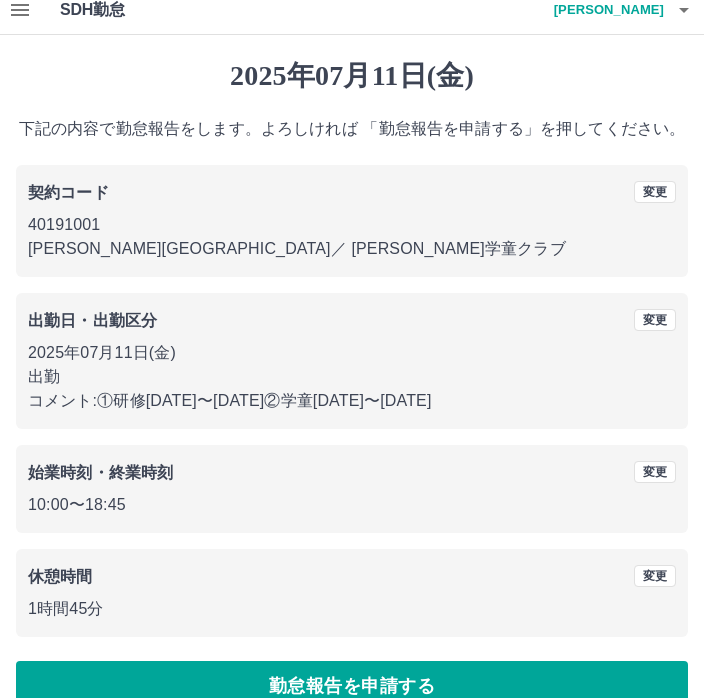 scroll, scrollTop: 19, scrollLeft: 0, axis: vertical 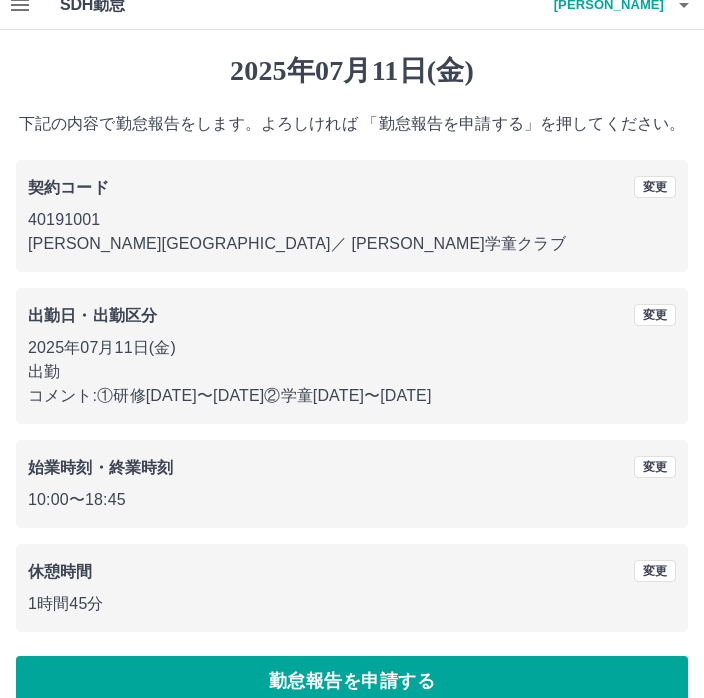 click on "勤怠報告を申請する" at bounding box center [352, 681] 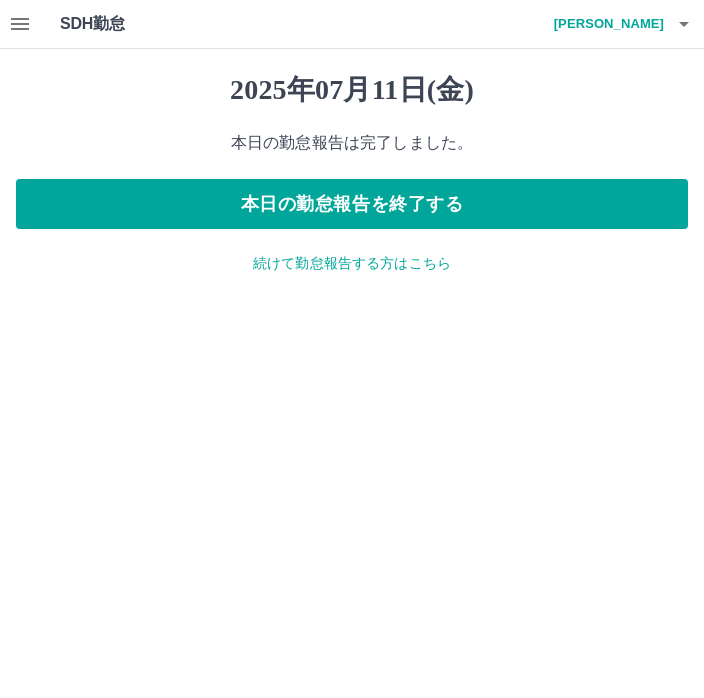 scroll, scrollTop: 0, scrollLeft: 0, axis: both 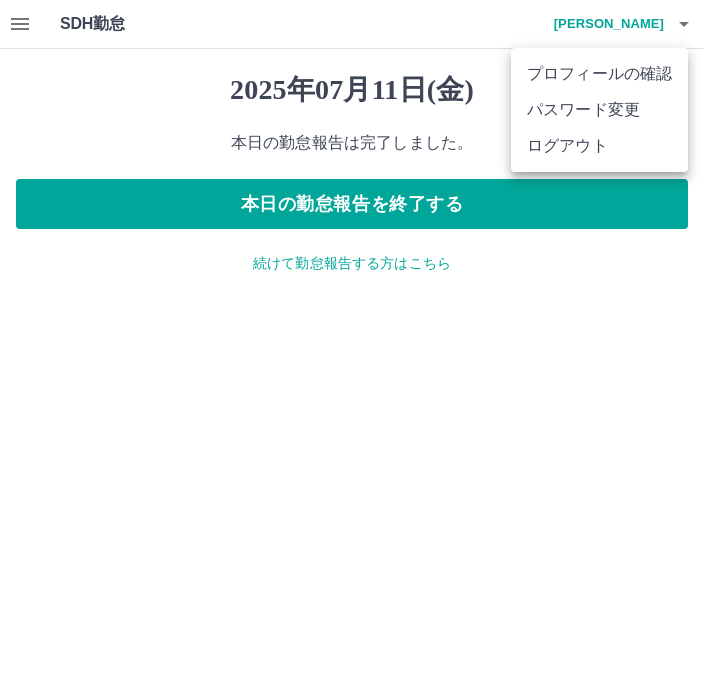 click on "ログアウト" at bounding box center [599, 146] 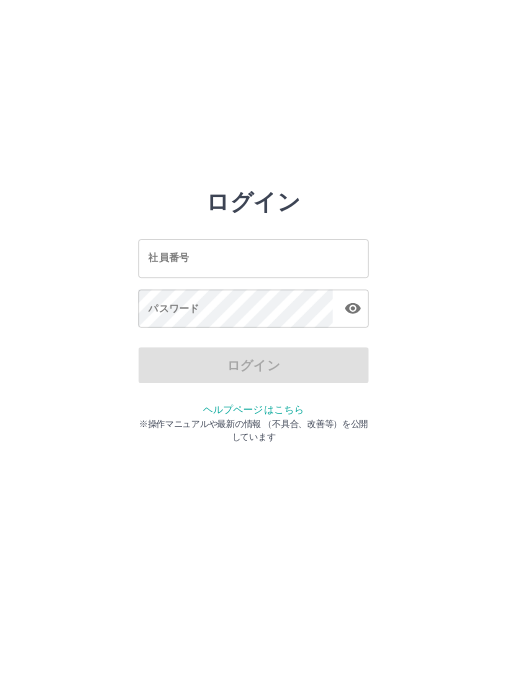 scroll, scrollTop: 0, scrollLeft: 0, axis: both 